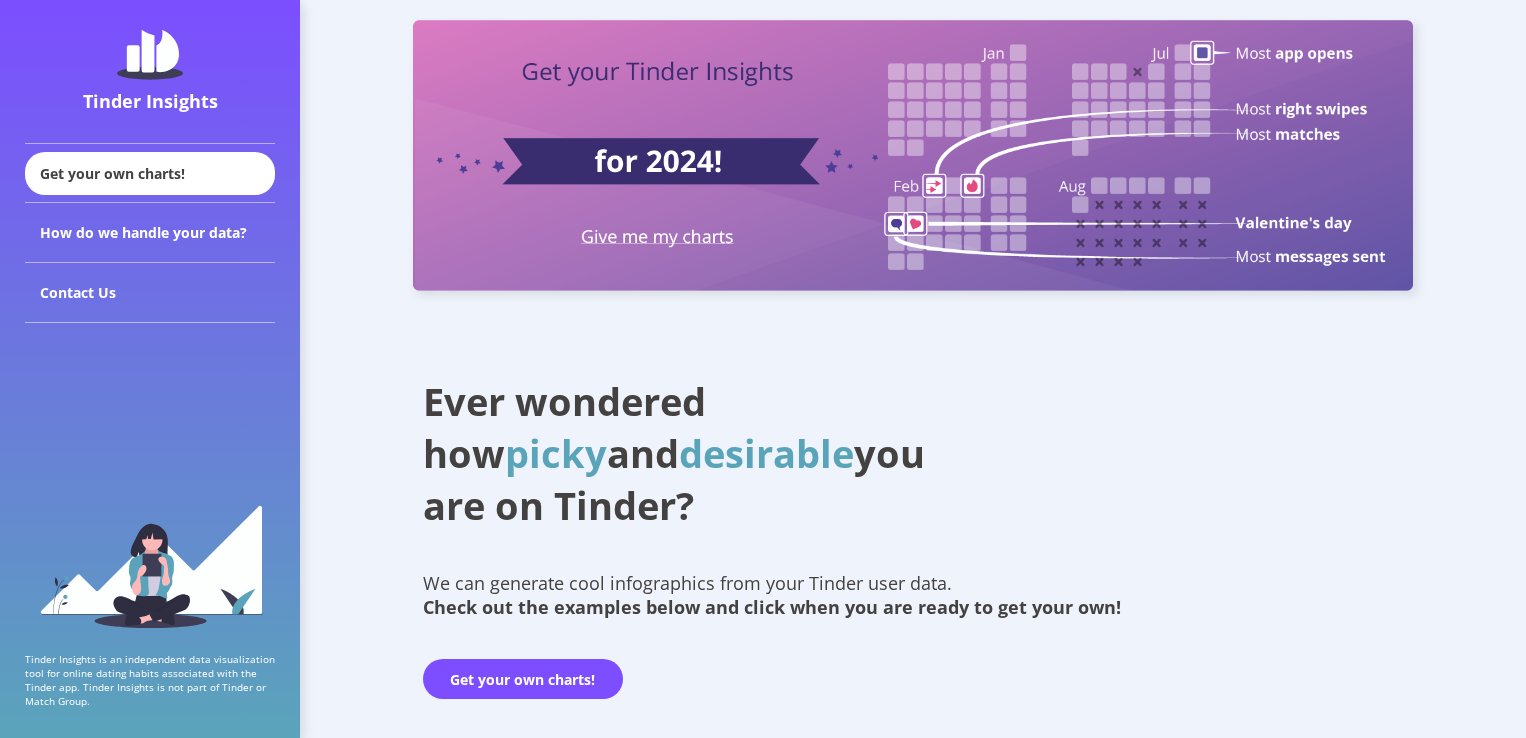 scroll, scrollTop: 0, scrollLeft: 0, axis: both 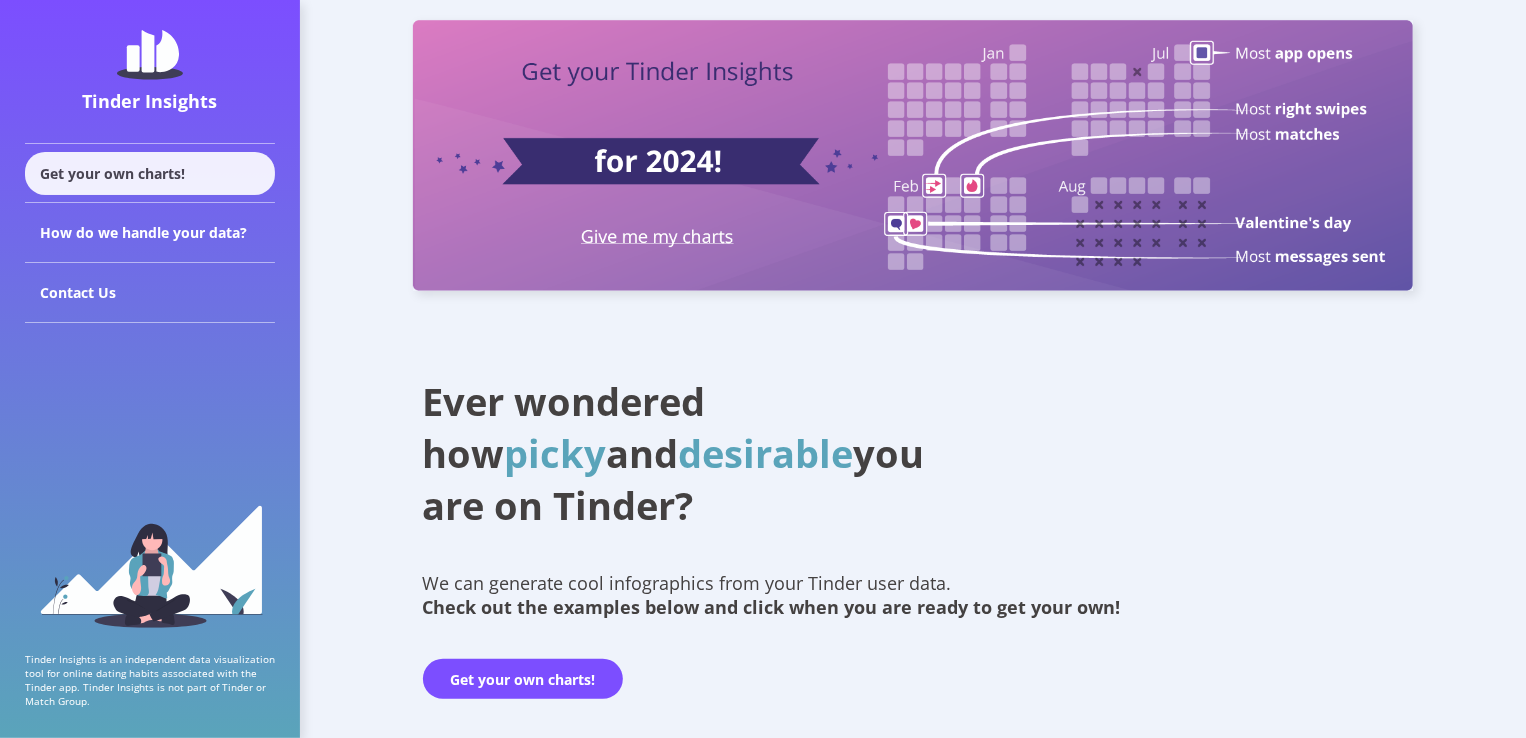 click on "Get your own charts!" at bounding box center [150, 173] 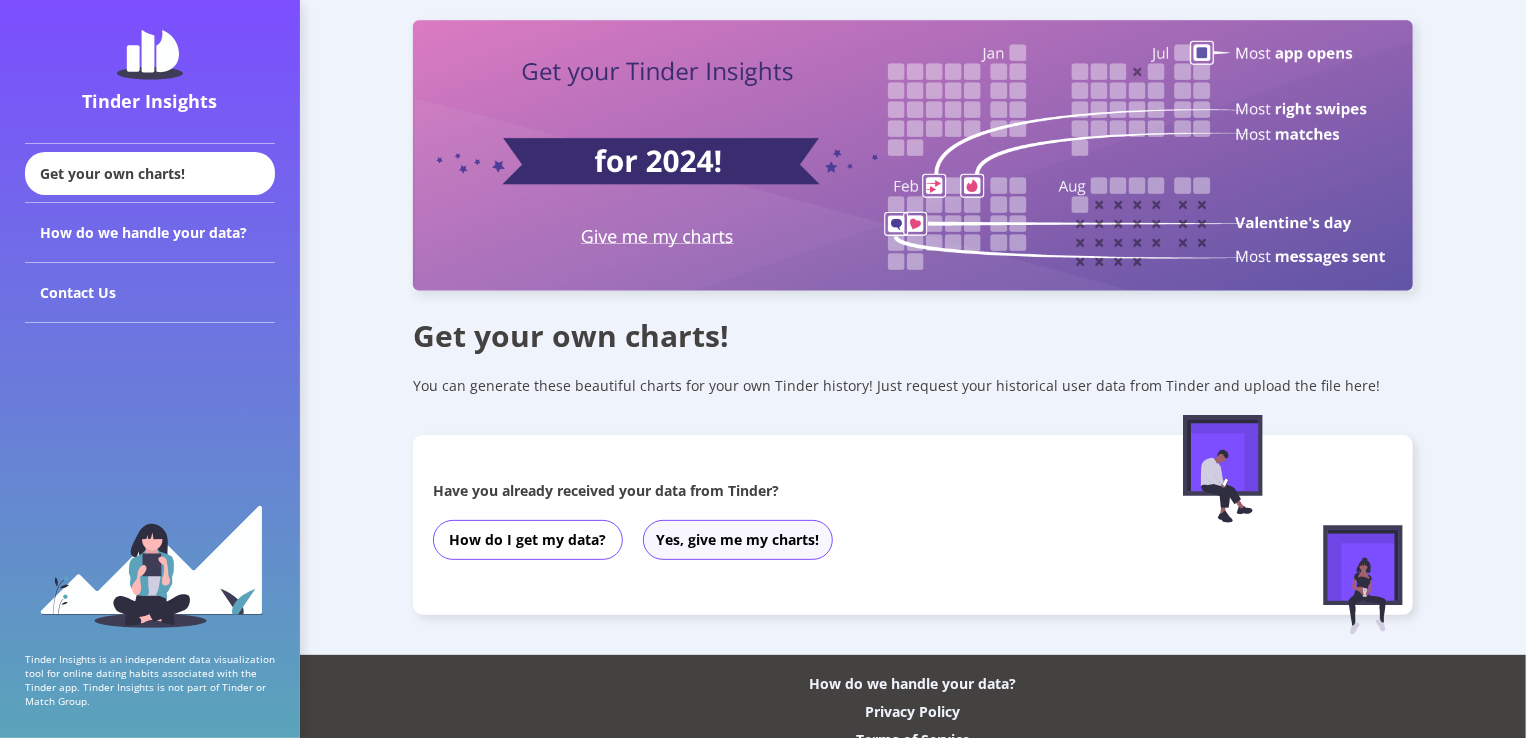 click on "Yes, give me my charts!" at bounding box center (738, 540) 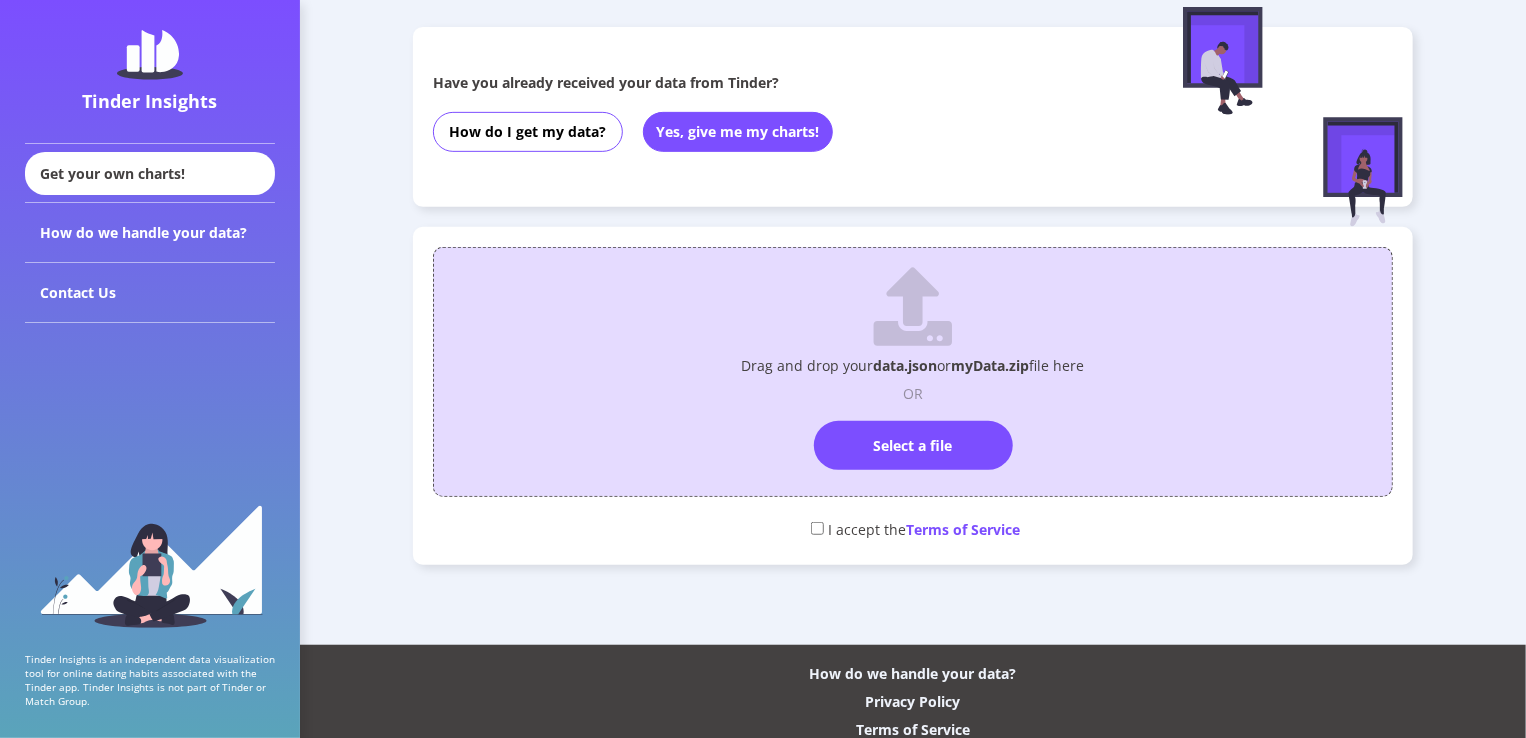scroll, scrollTop: 425, scrollLeft: 0, axis: vertical 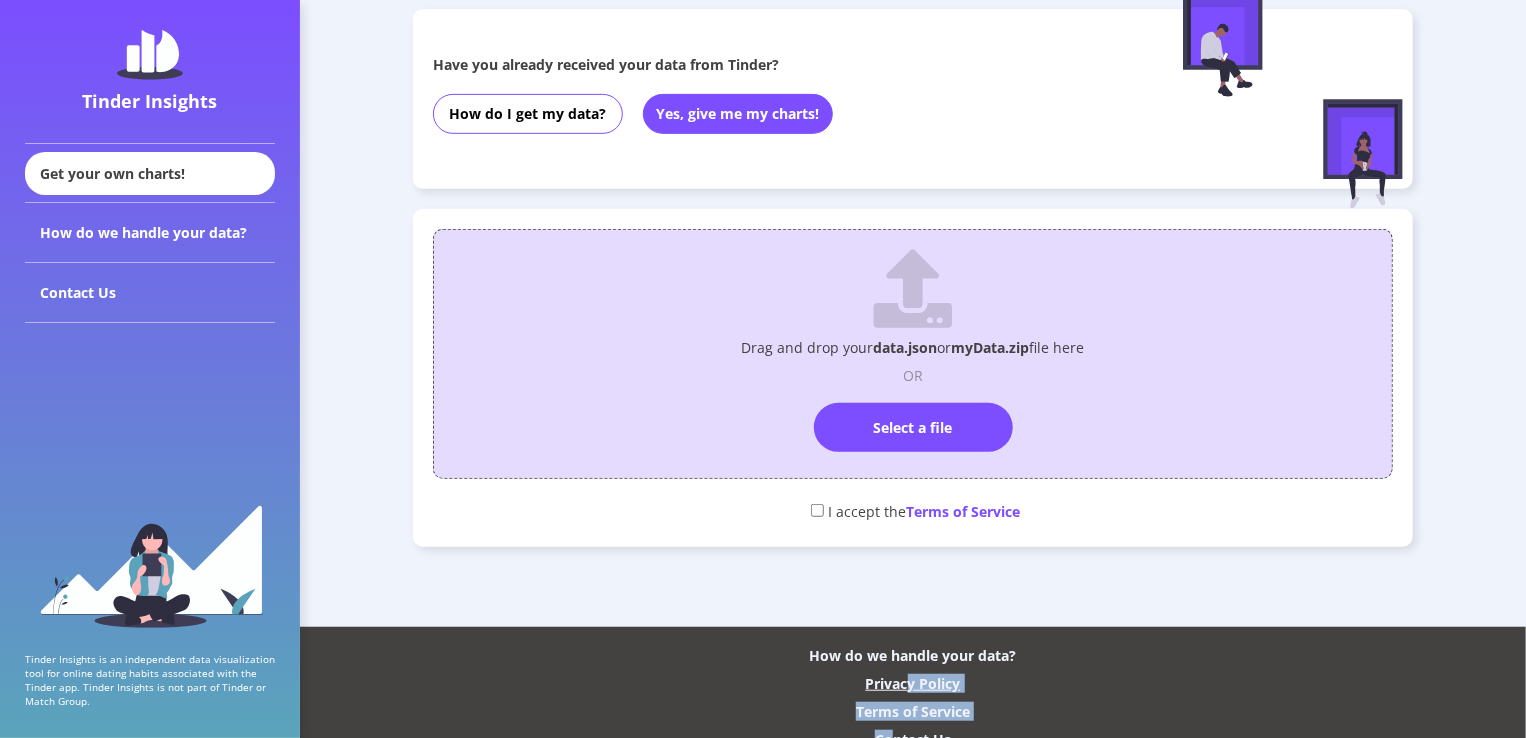 drag, startPoint x: 893, startPoint y: 735, endPoint x: 904, endPoint y: 689, distance: 47.296936 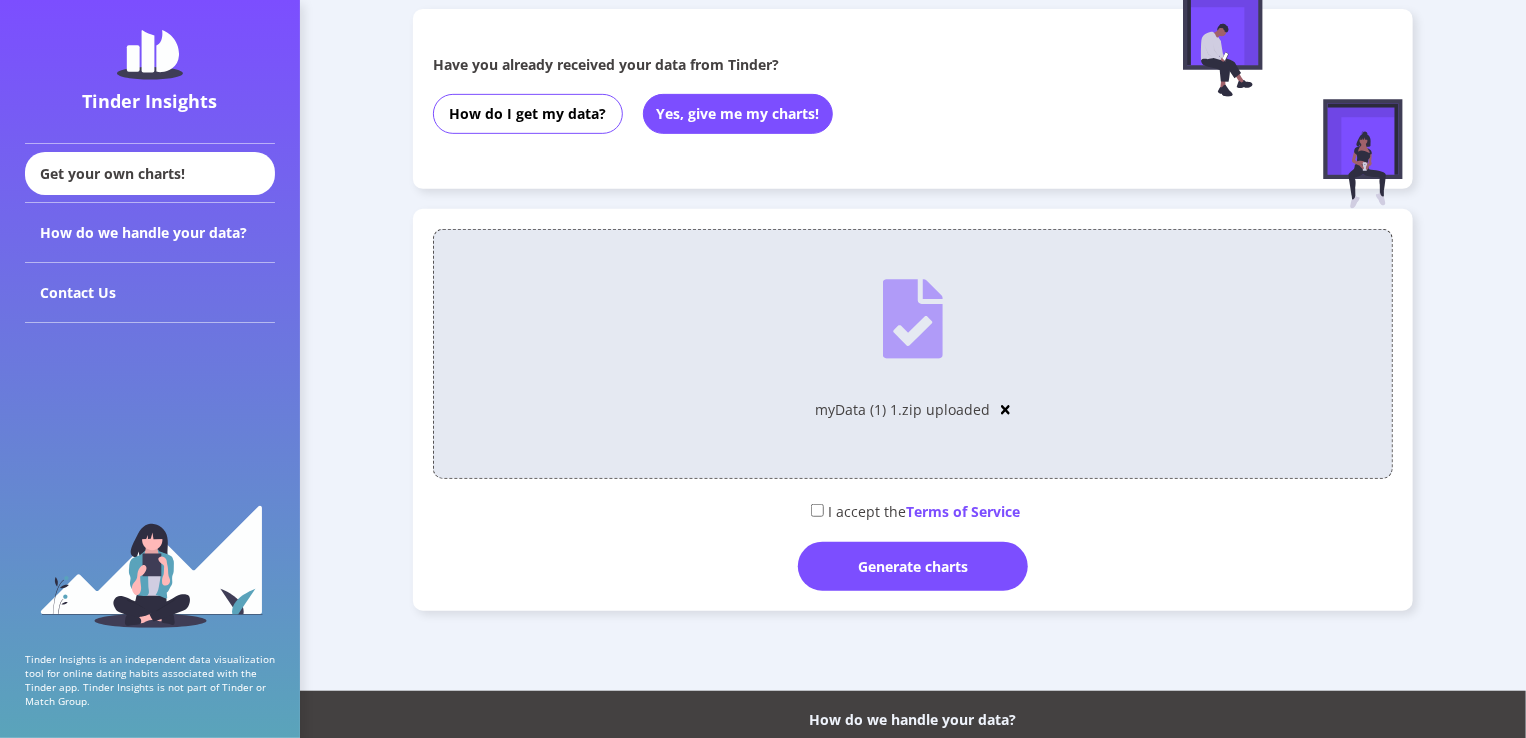 click on "I accept the
Terms of Service" at bounding box center (913, 510) 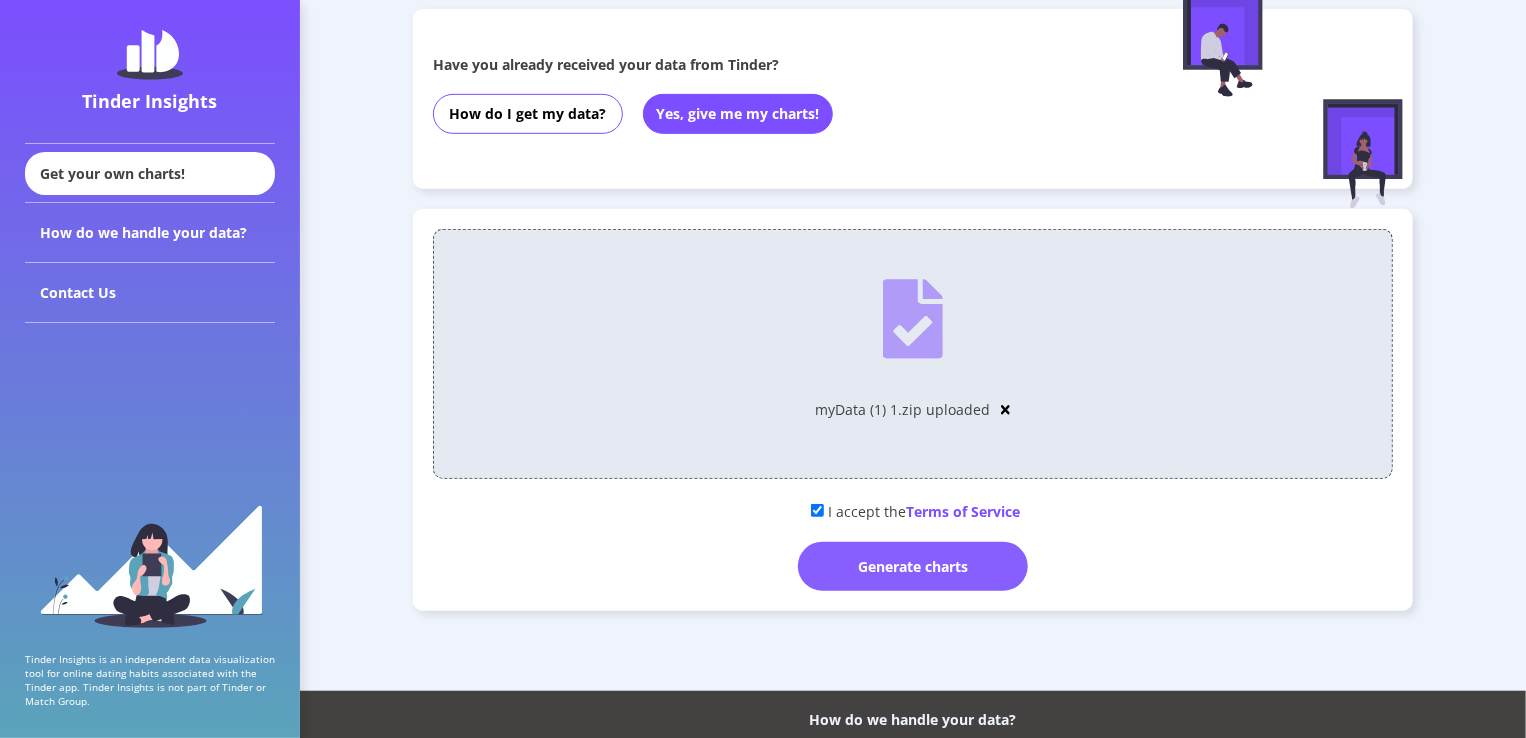 click on "Generate charts" at bounding box center (913, 566) 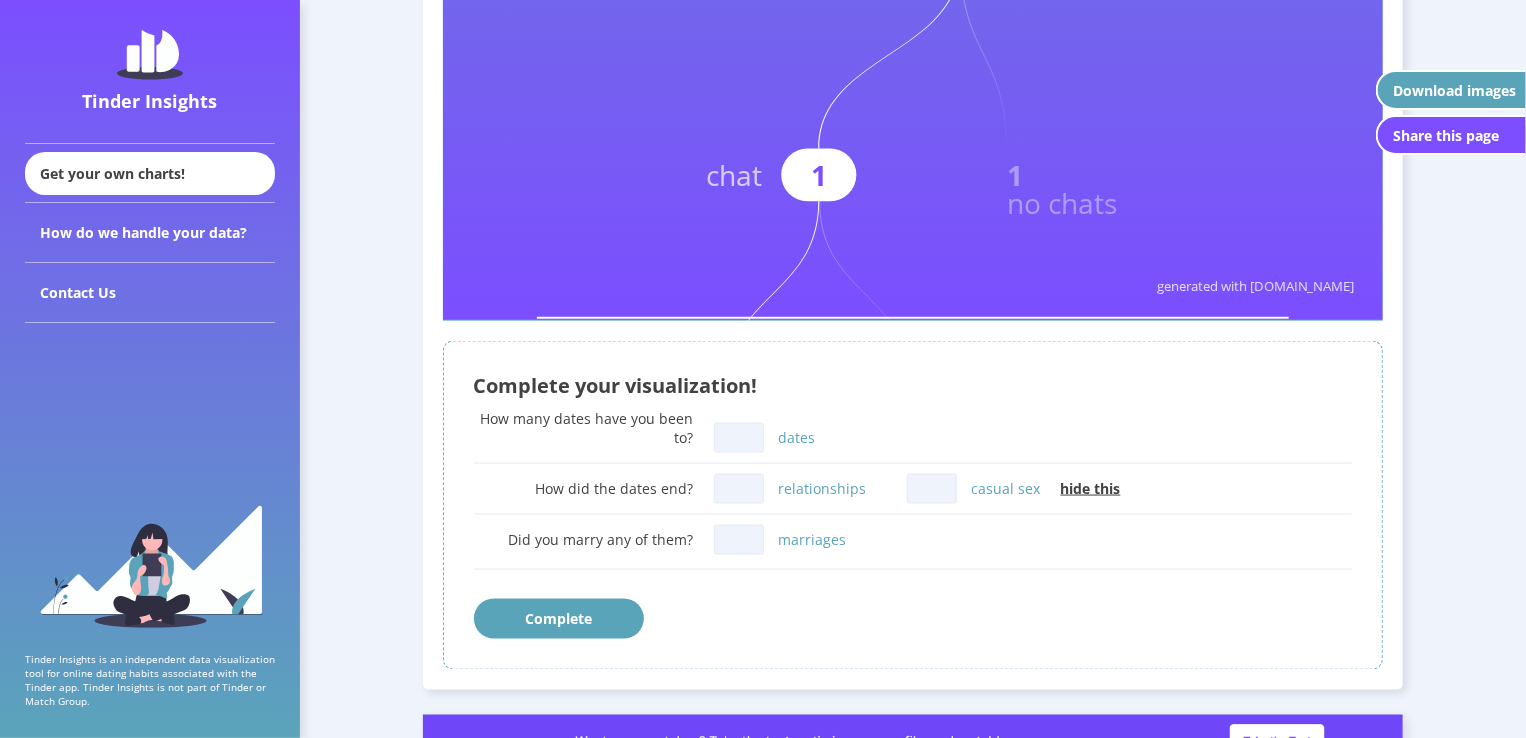 scroll, scrollTop: 1300, scrollLeft: 0, axis: vertical 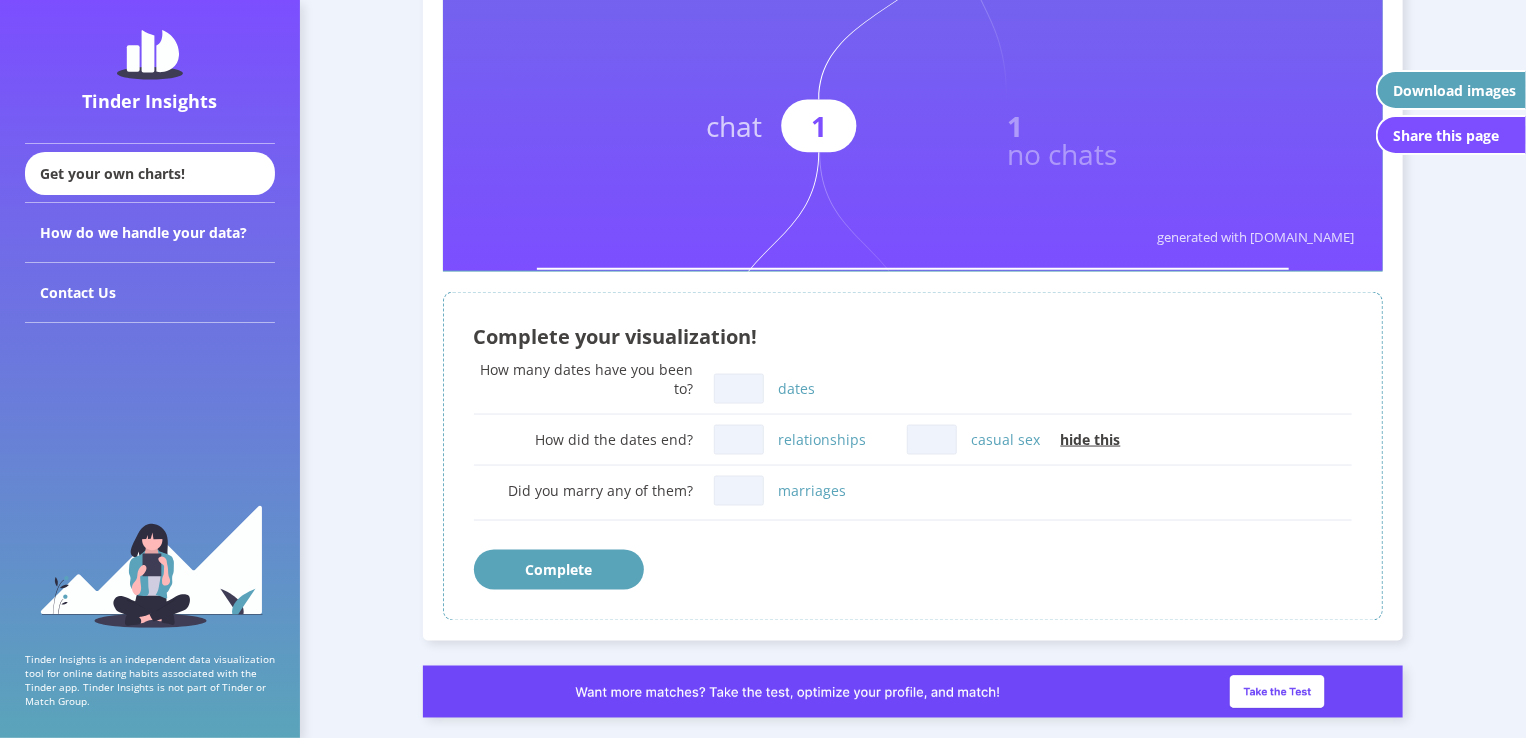 click on "dates" at bounding box center [739, 389] 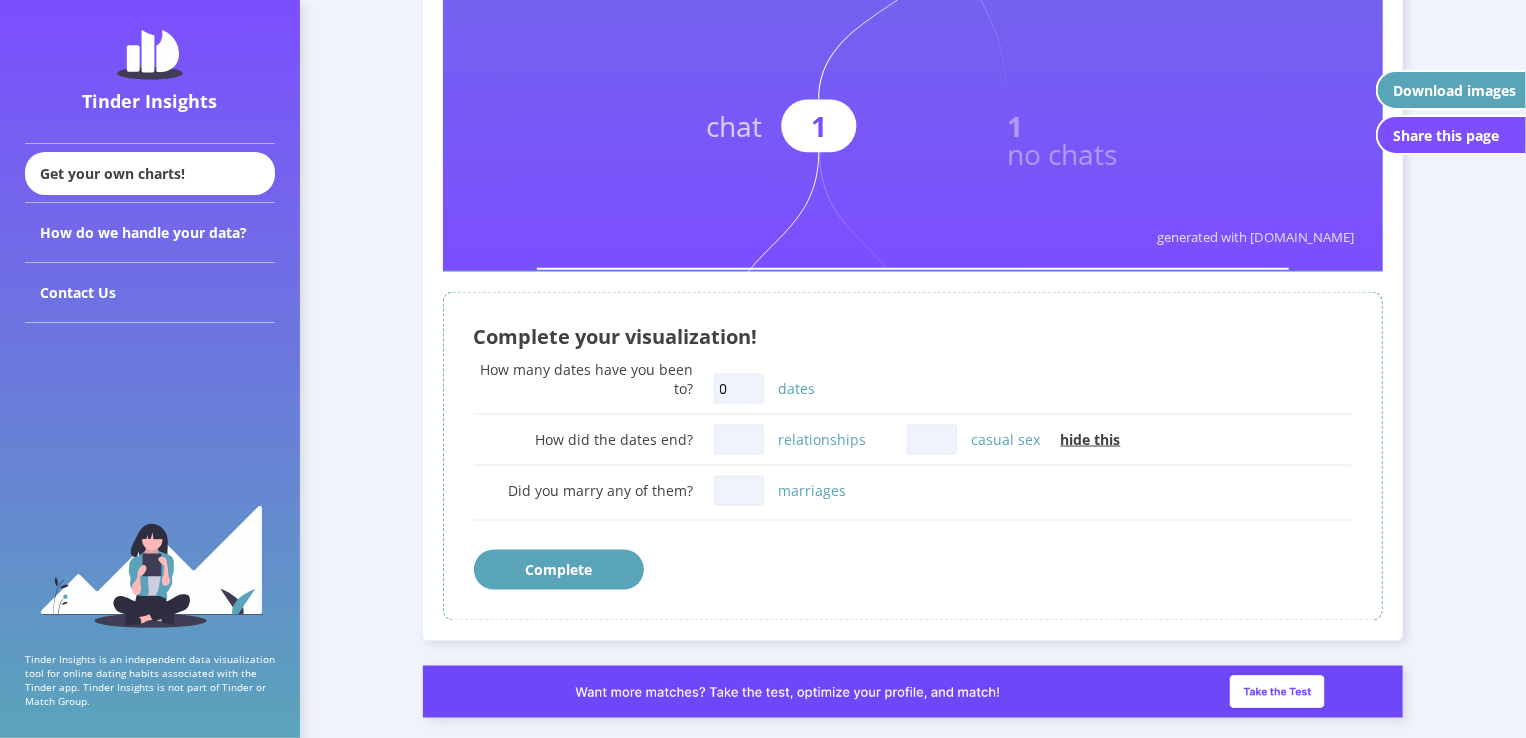 type on "0" 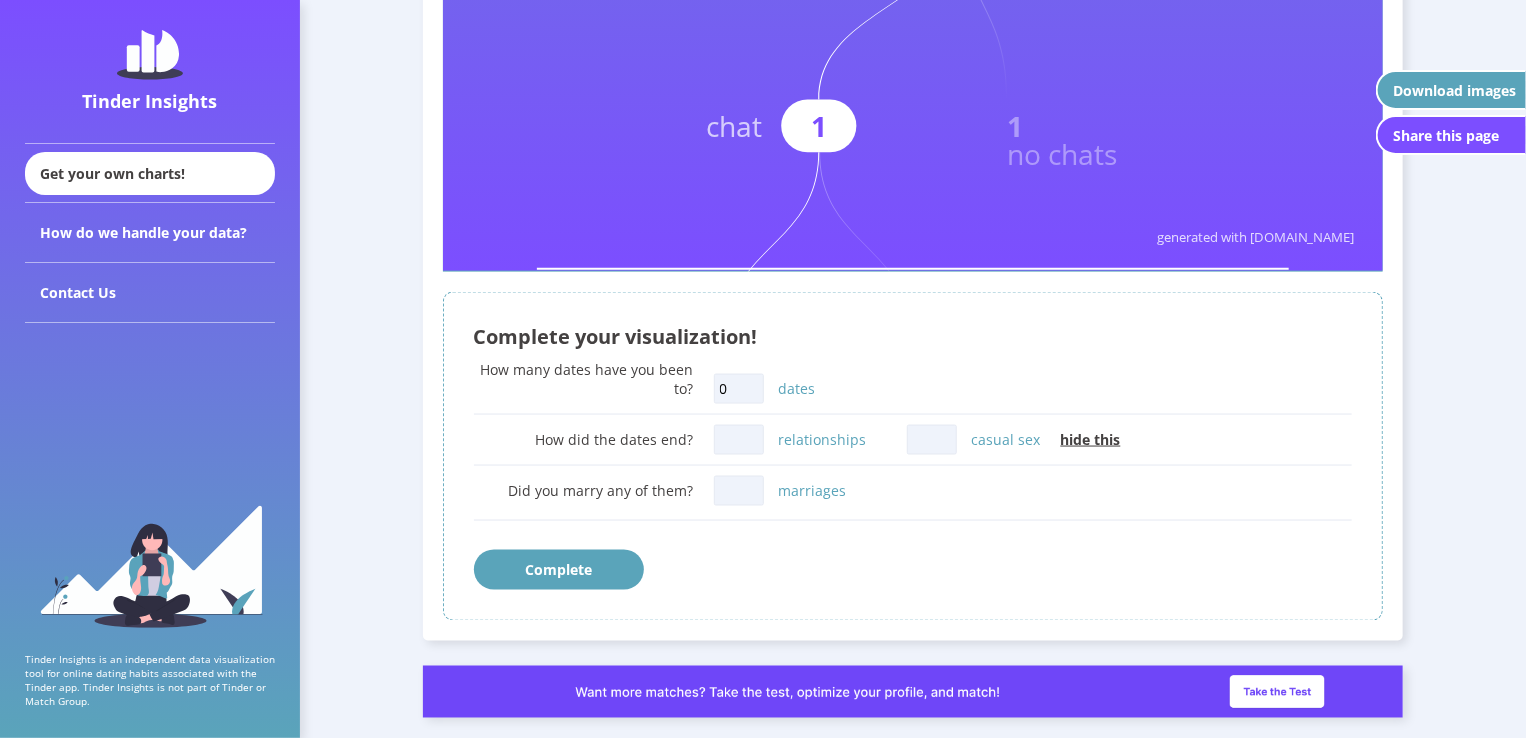 click on "relationships" at bounding box center [739, 440] 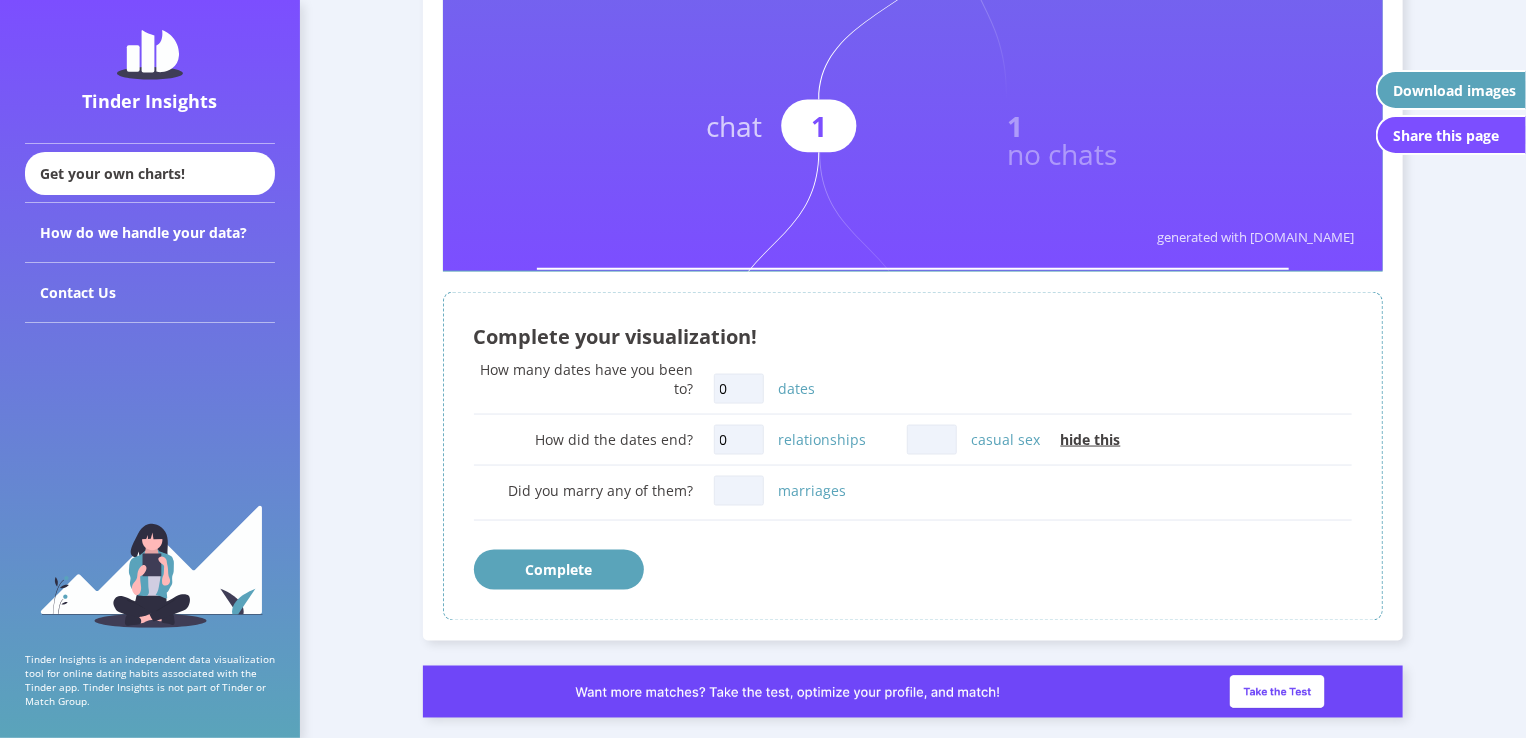 type on "0" 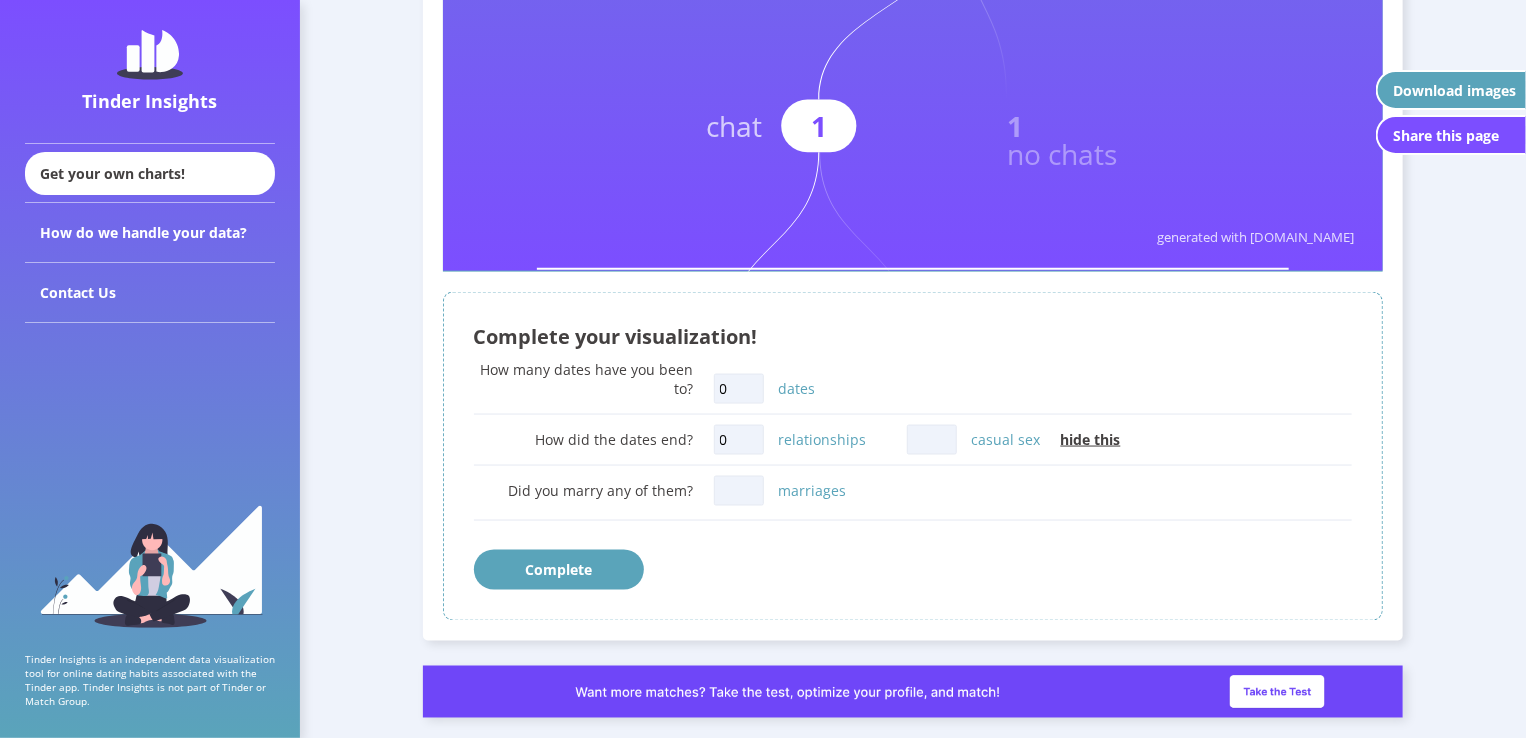 click on "casual sex" at bounding box center (932, 440) 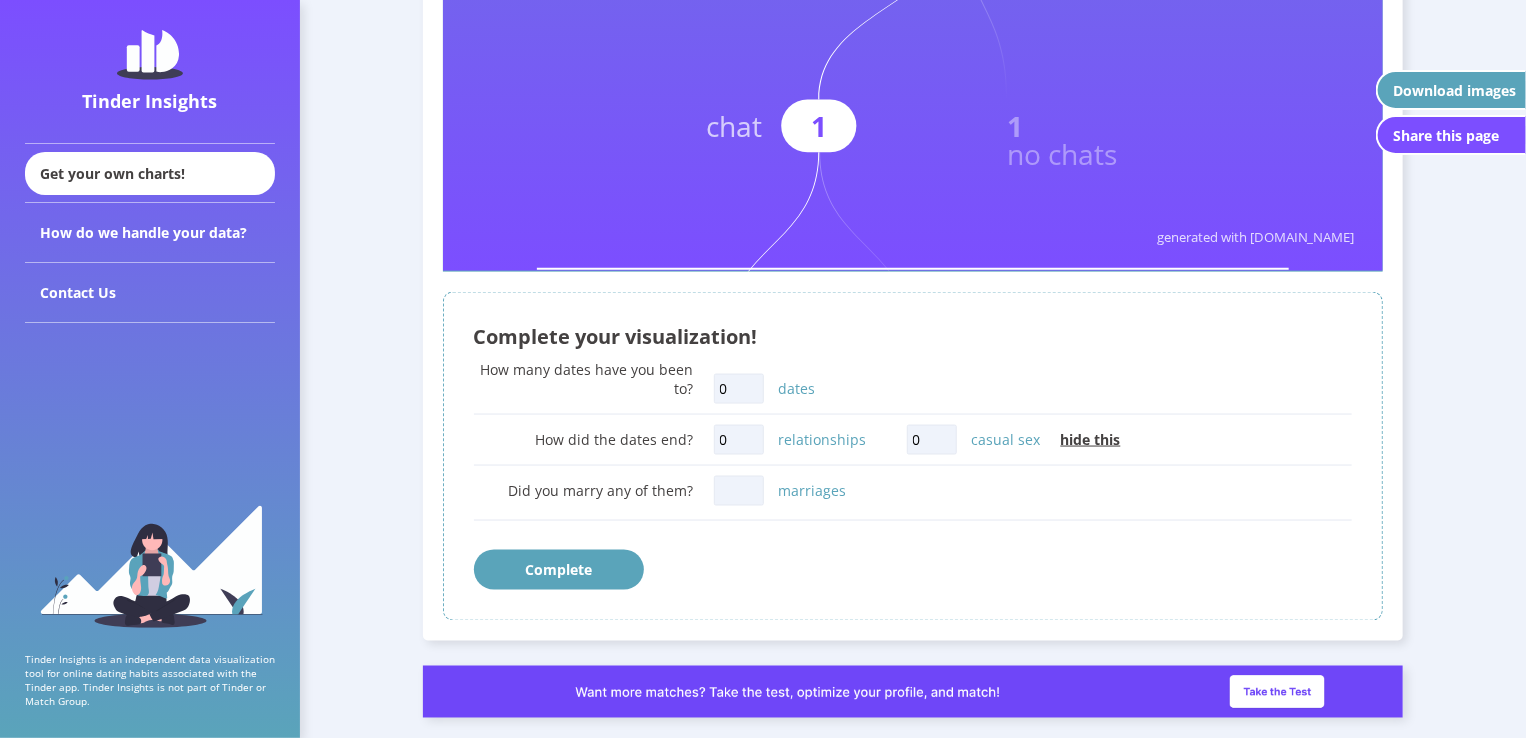 type on "0" 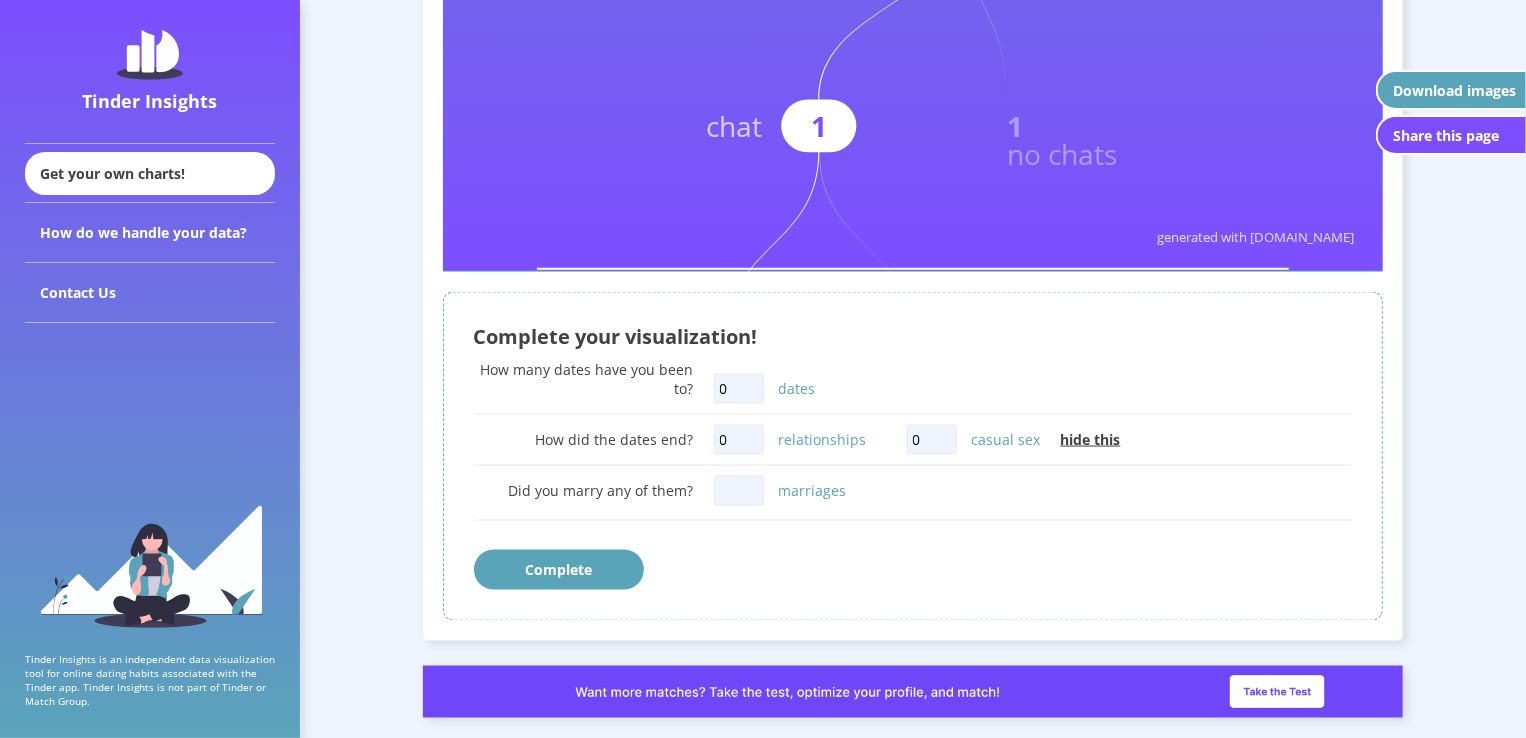 click on "marriages" at bounding box center (739, 491) 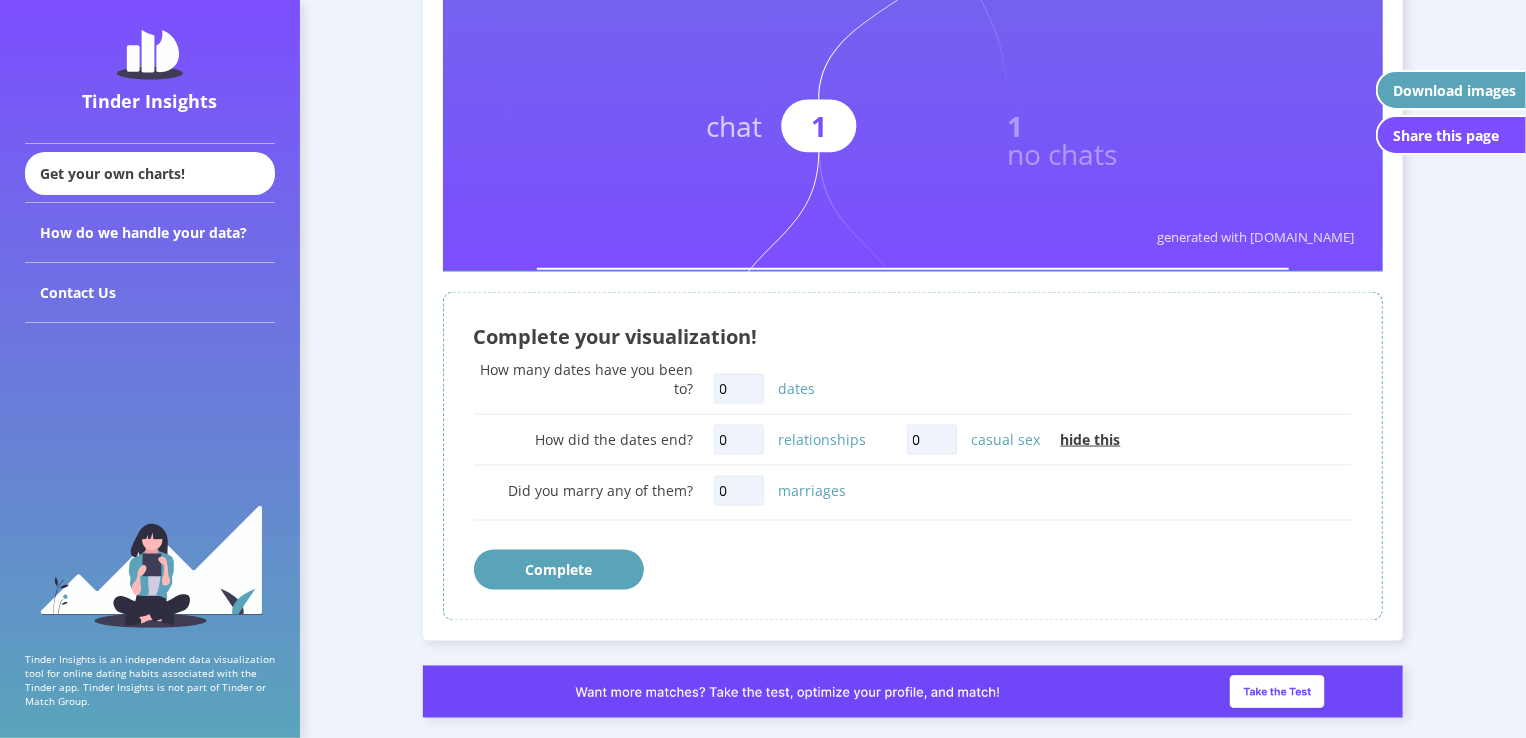 type on "0" 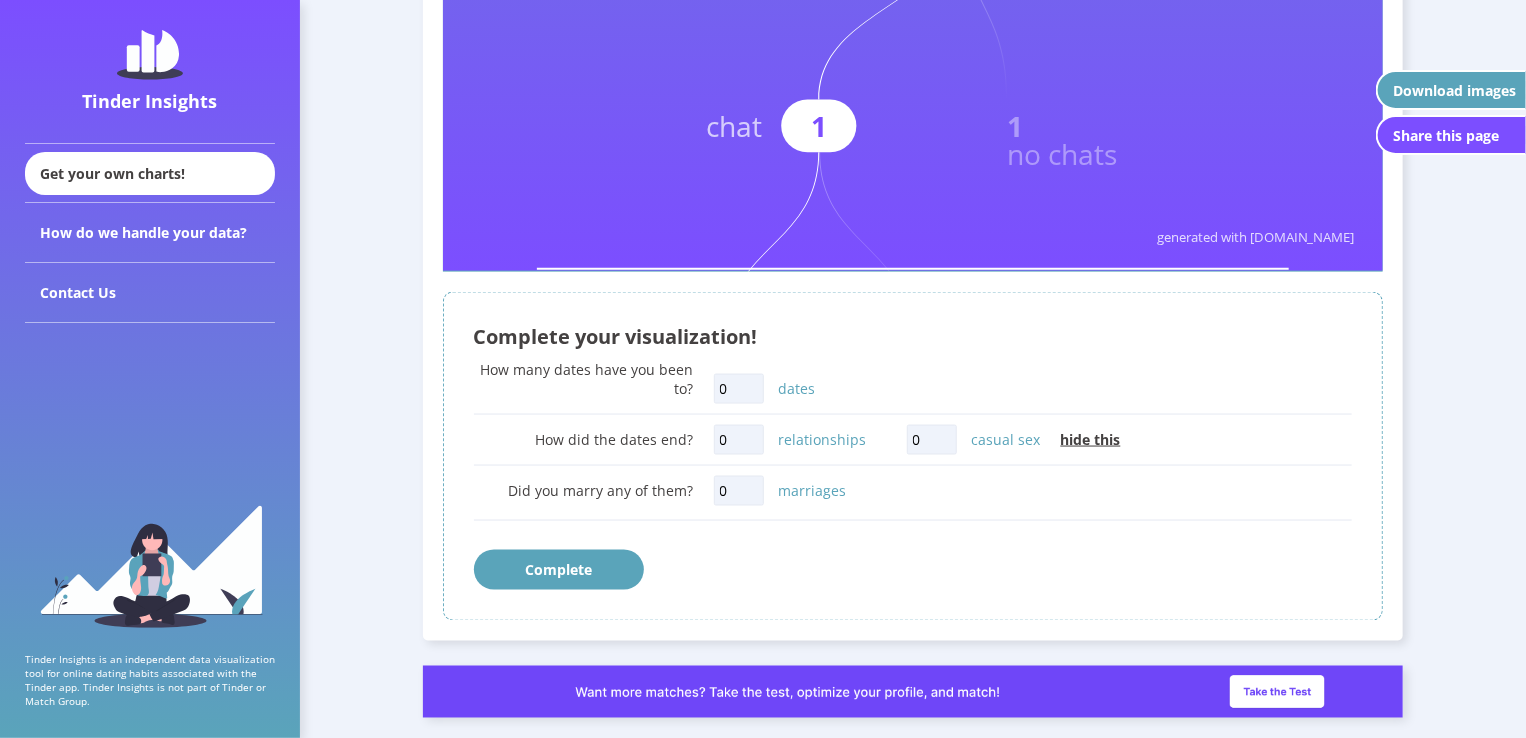 click on "Complete" at bounding box center [559, 570] 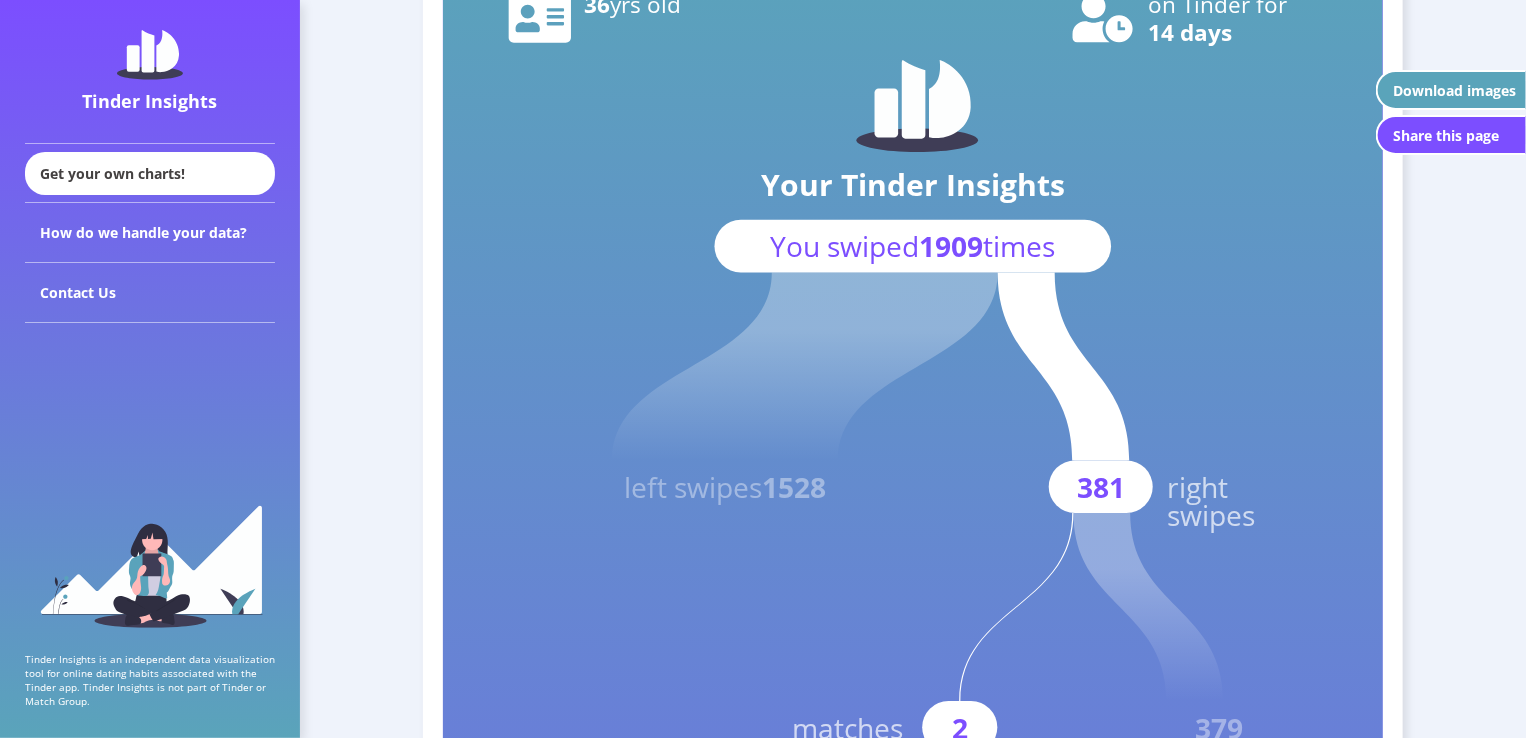 scroll, scrollTop: 423, scrollLeft: 0, axis: vertical 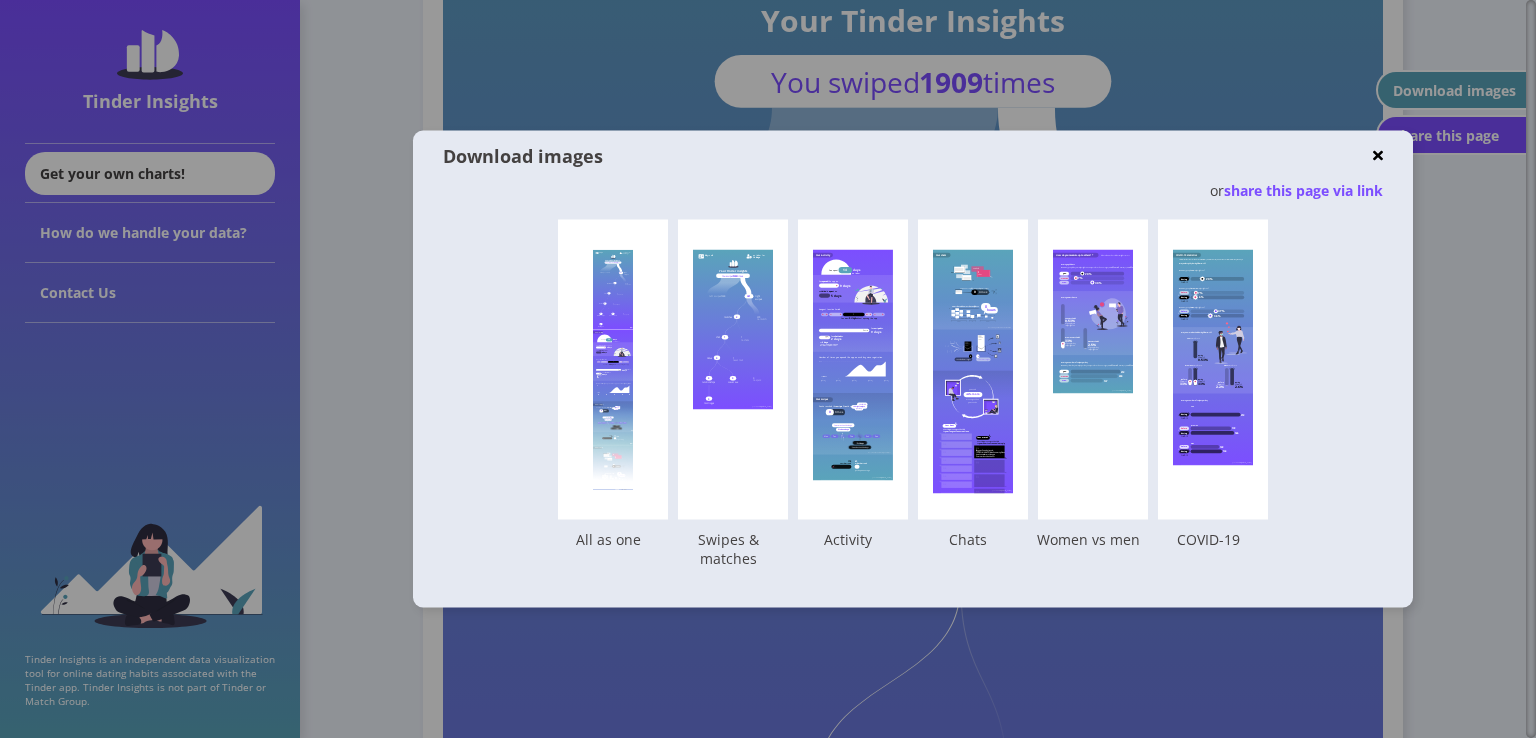 click at bounding box center [1378, 155] 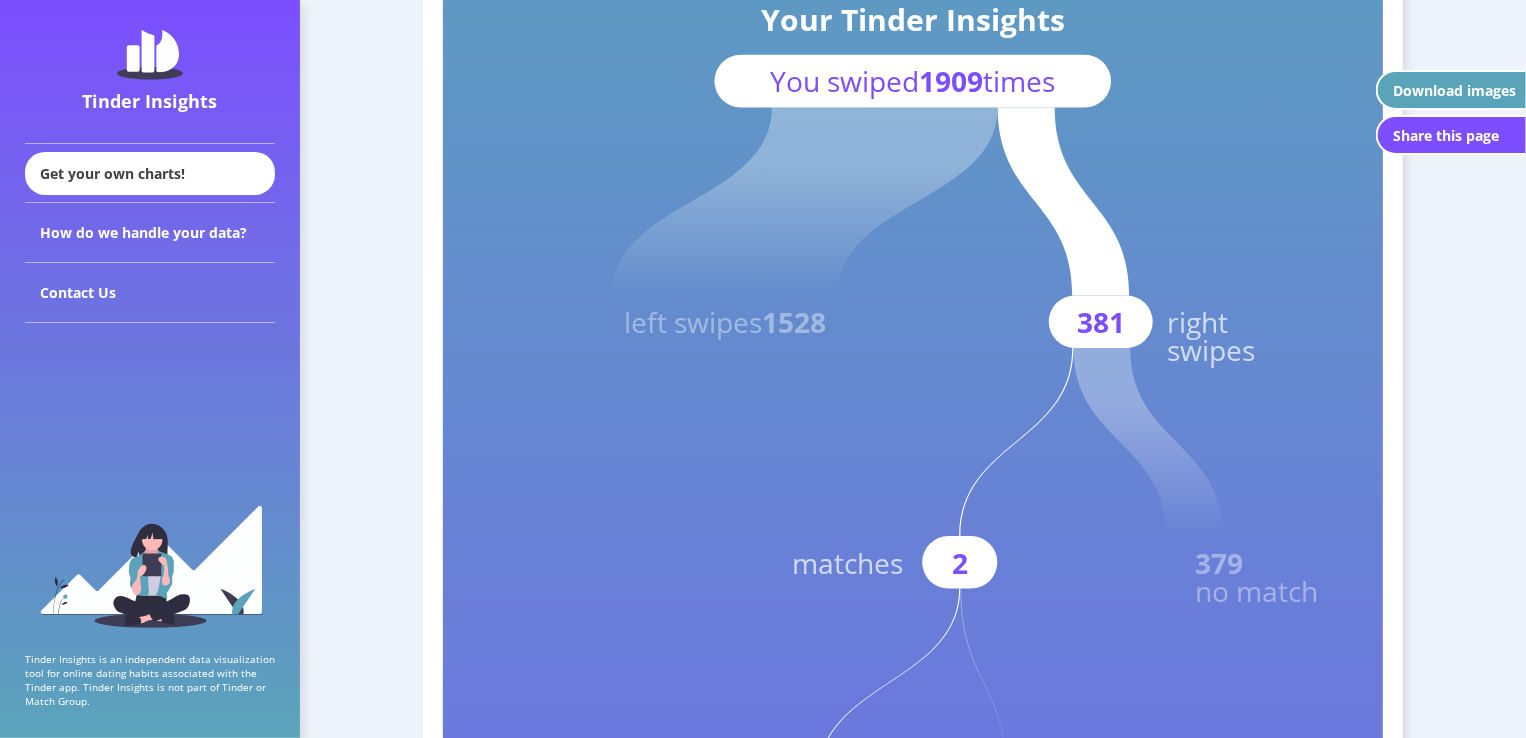 click on "381" 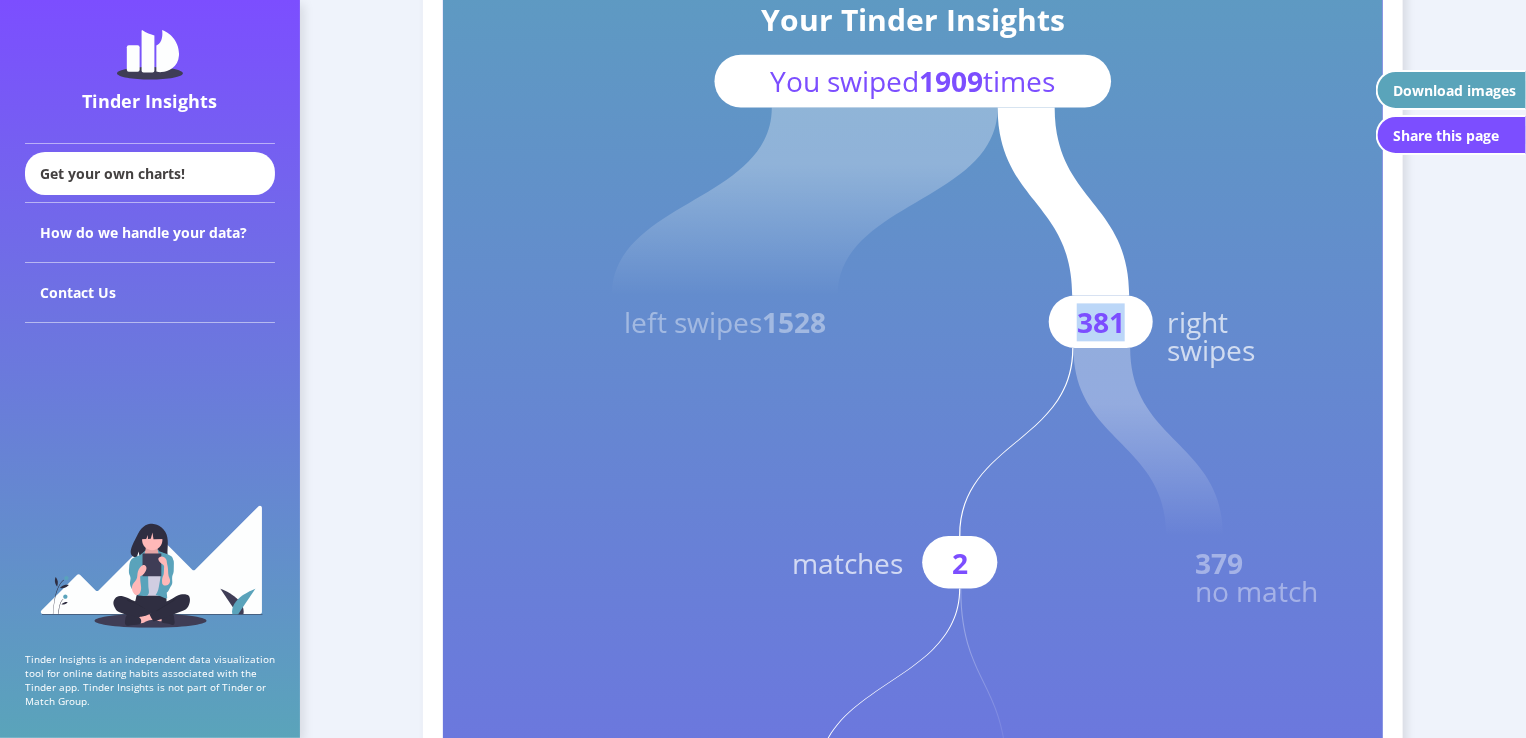 click on "381" 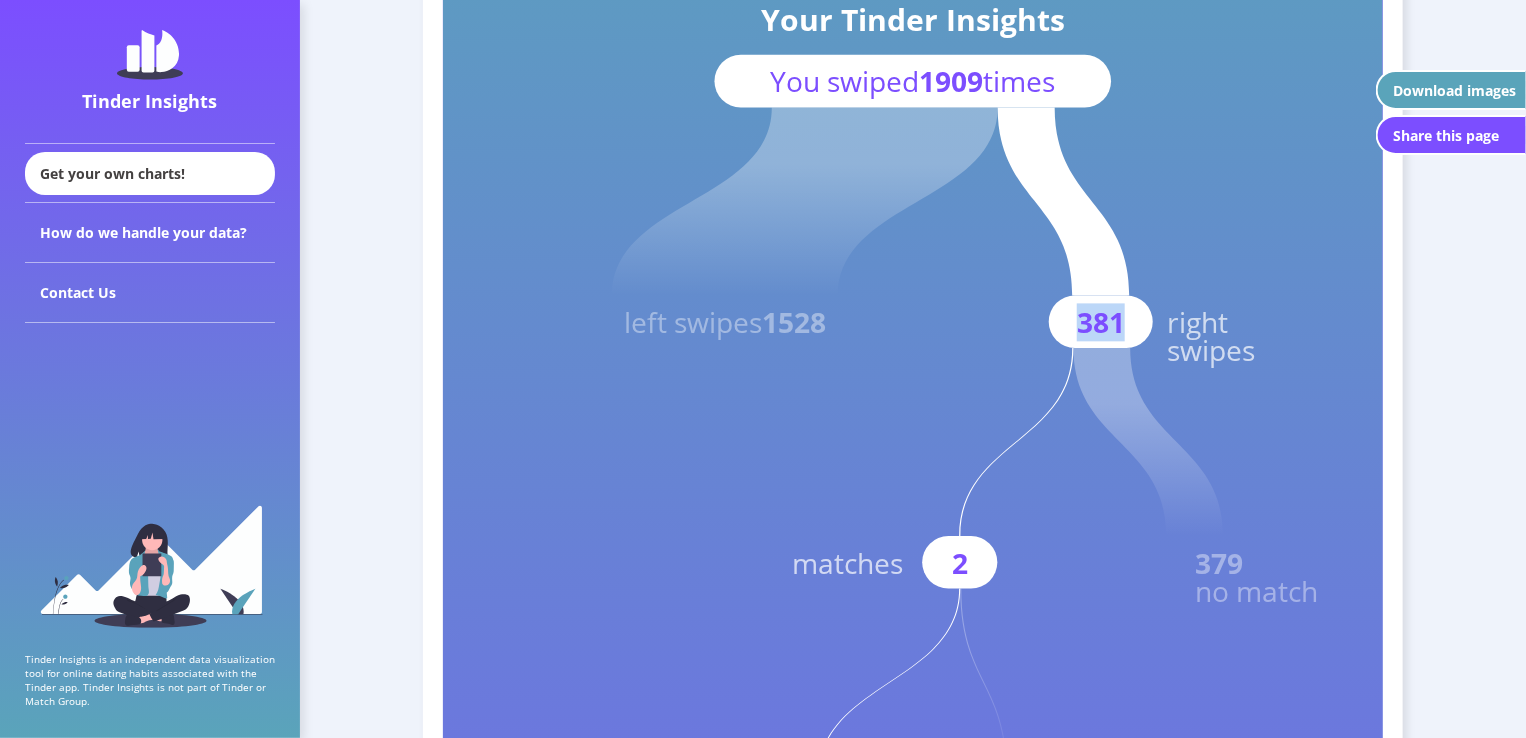 click on "381" 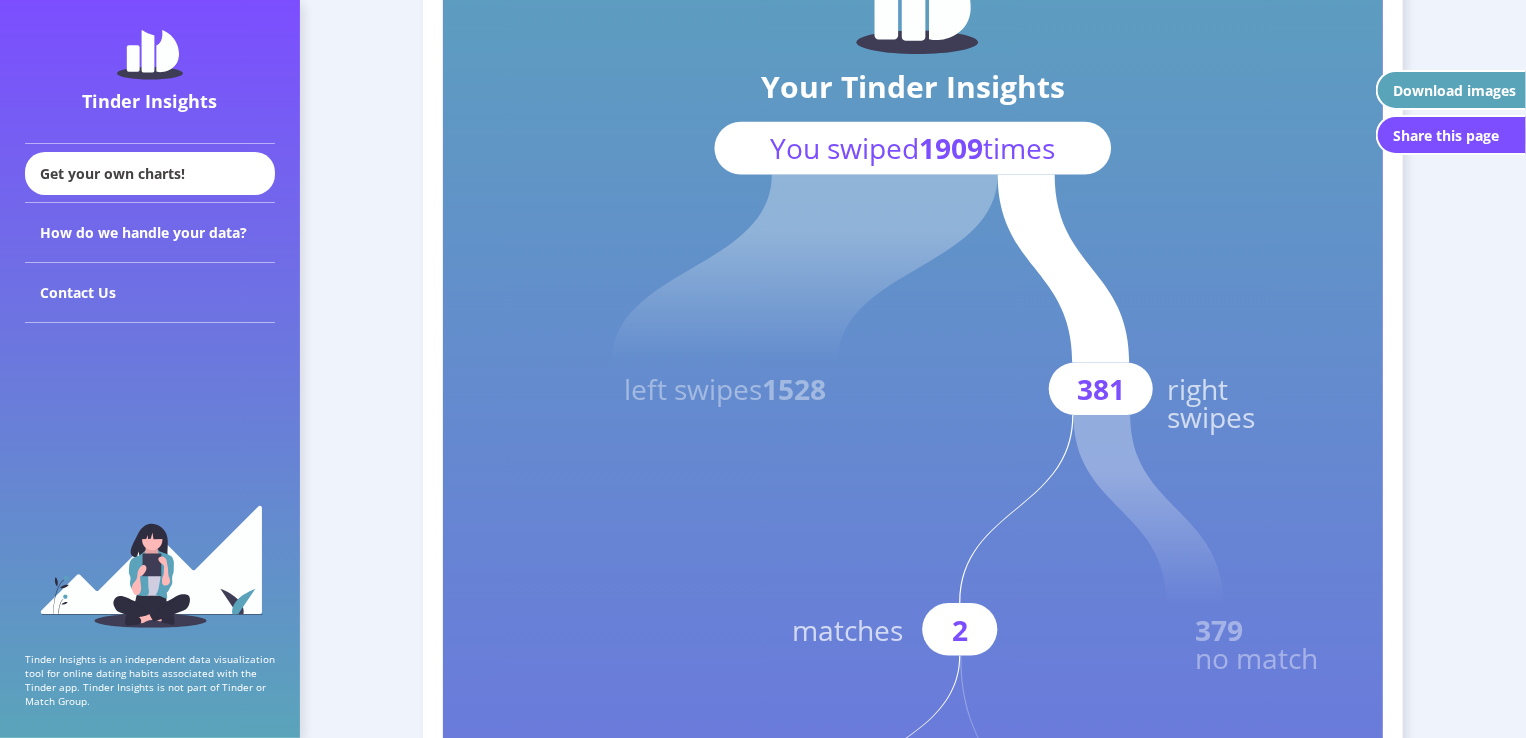 scroll, scrollTop: 523, scrollLeft: 0, axis: vertical 